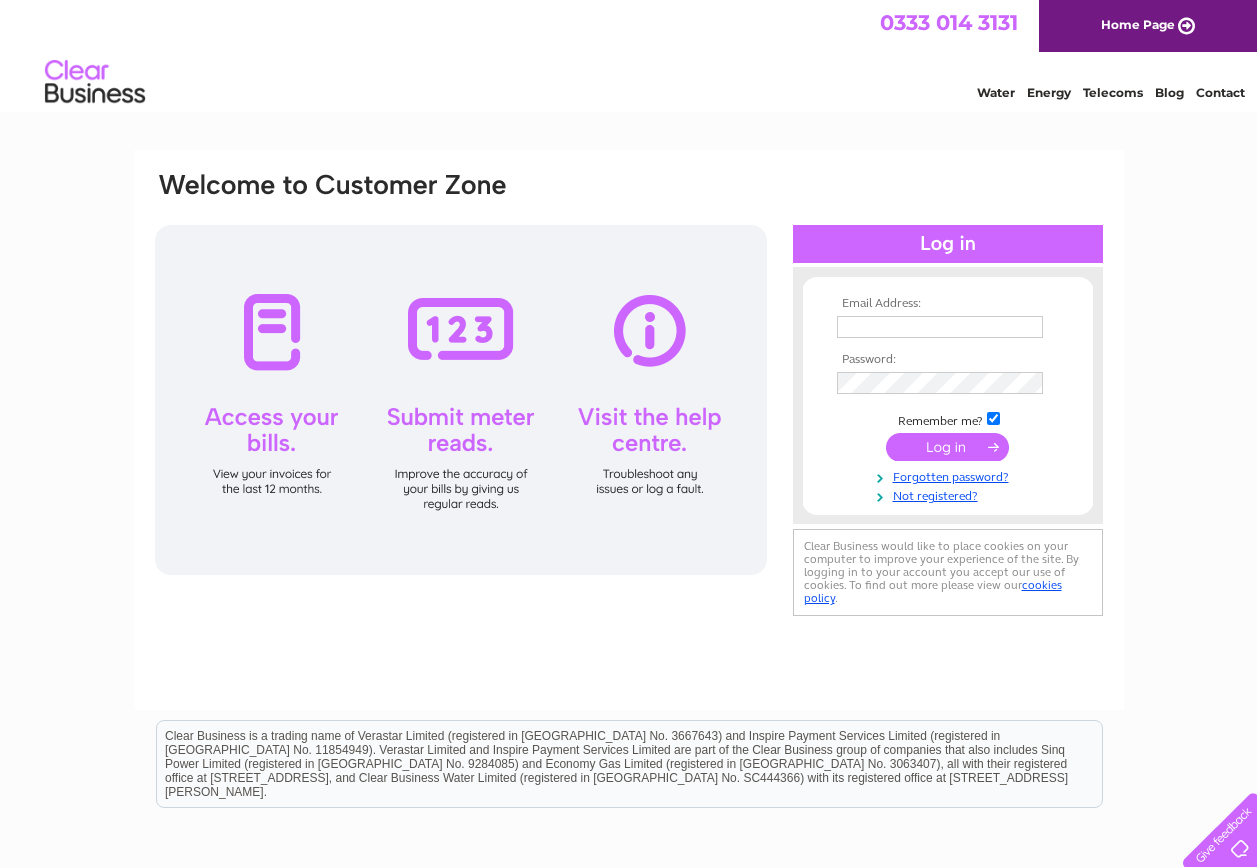 scroll, scrollTop: 0, scrollLeft: 0, axis: both 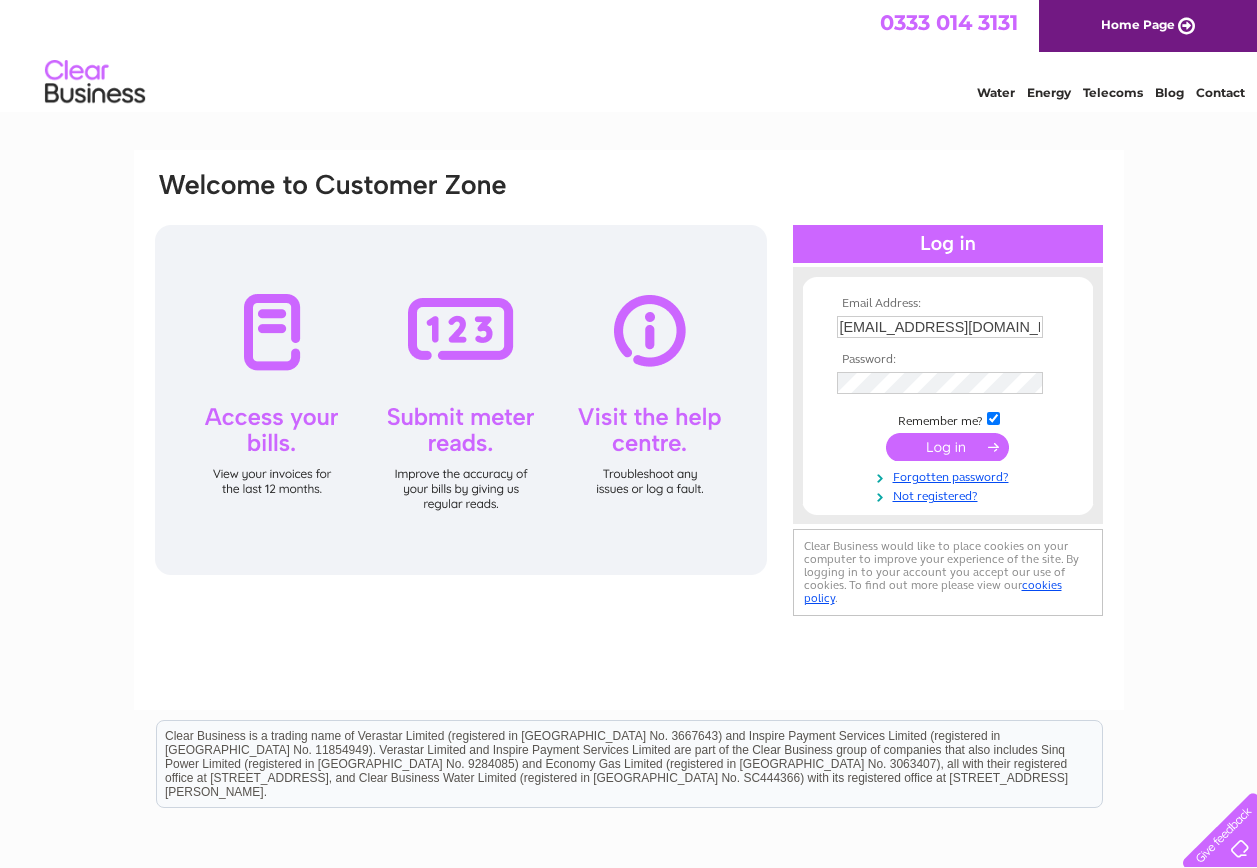 click at bounding box center [947, 447] 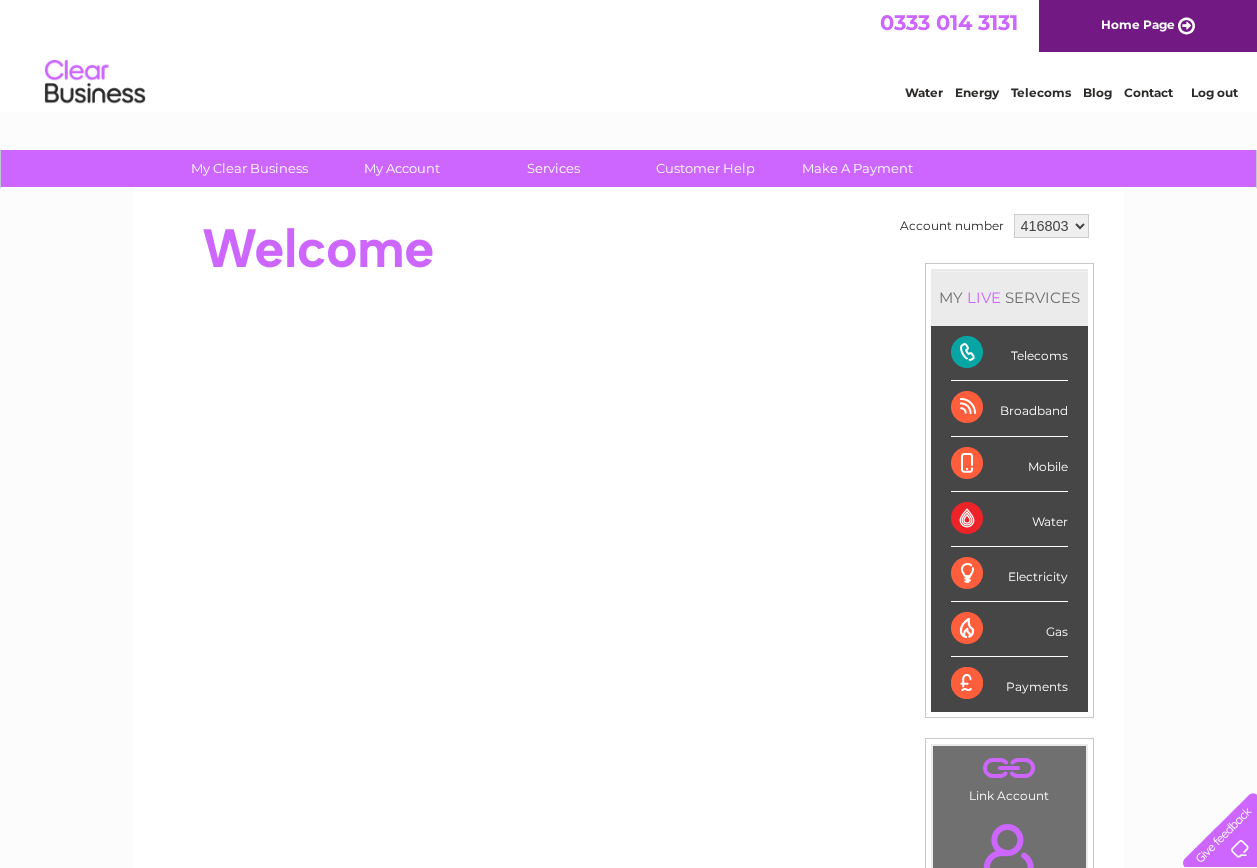 scroll, scrollTop: 0, scrollLeft: 0, axis: both 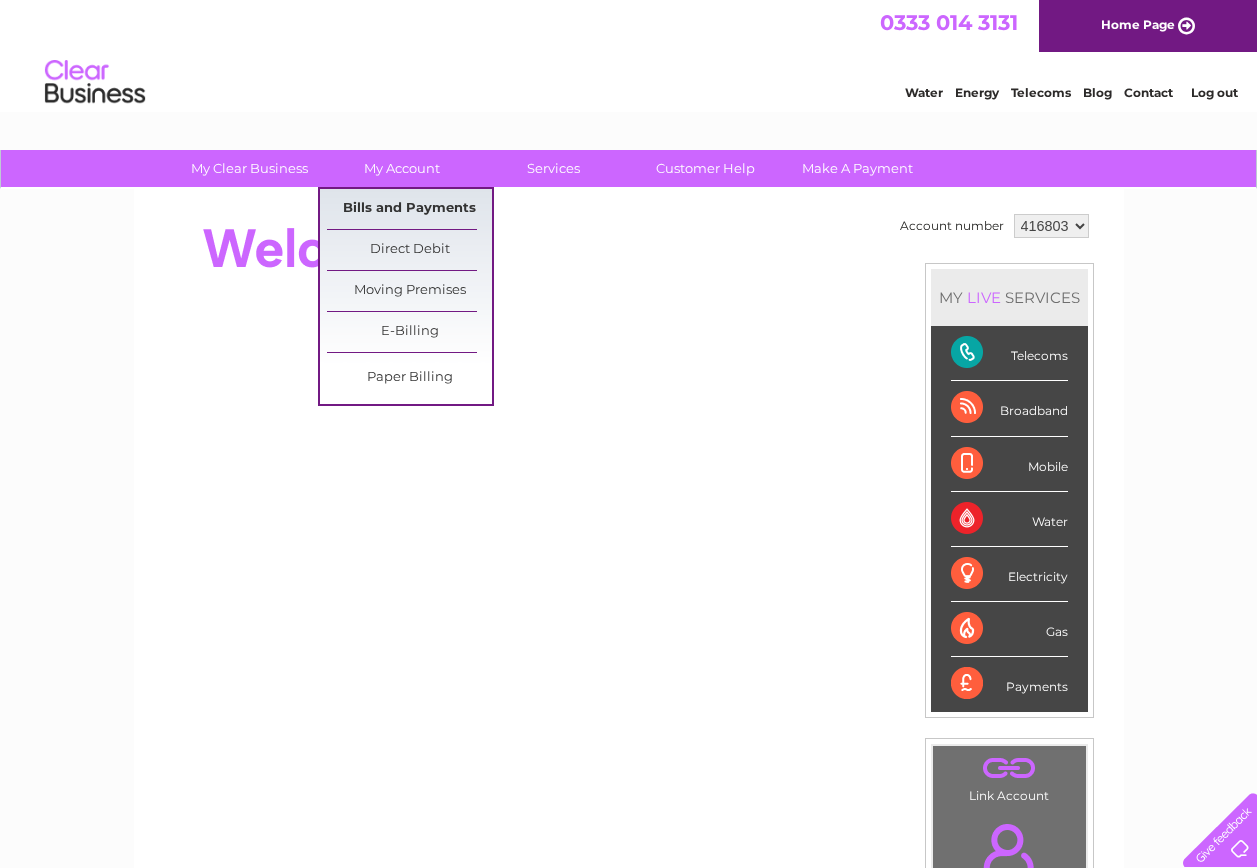 click on "Bills and Payments" at bounding box center [409, 209] 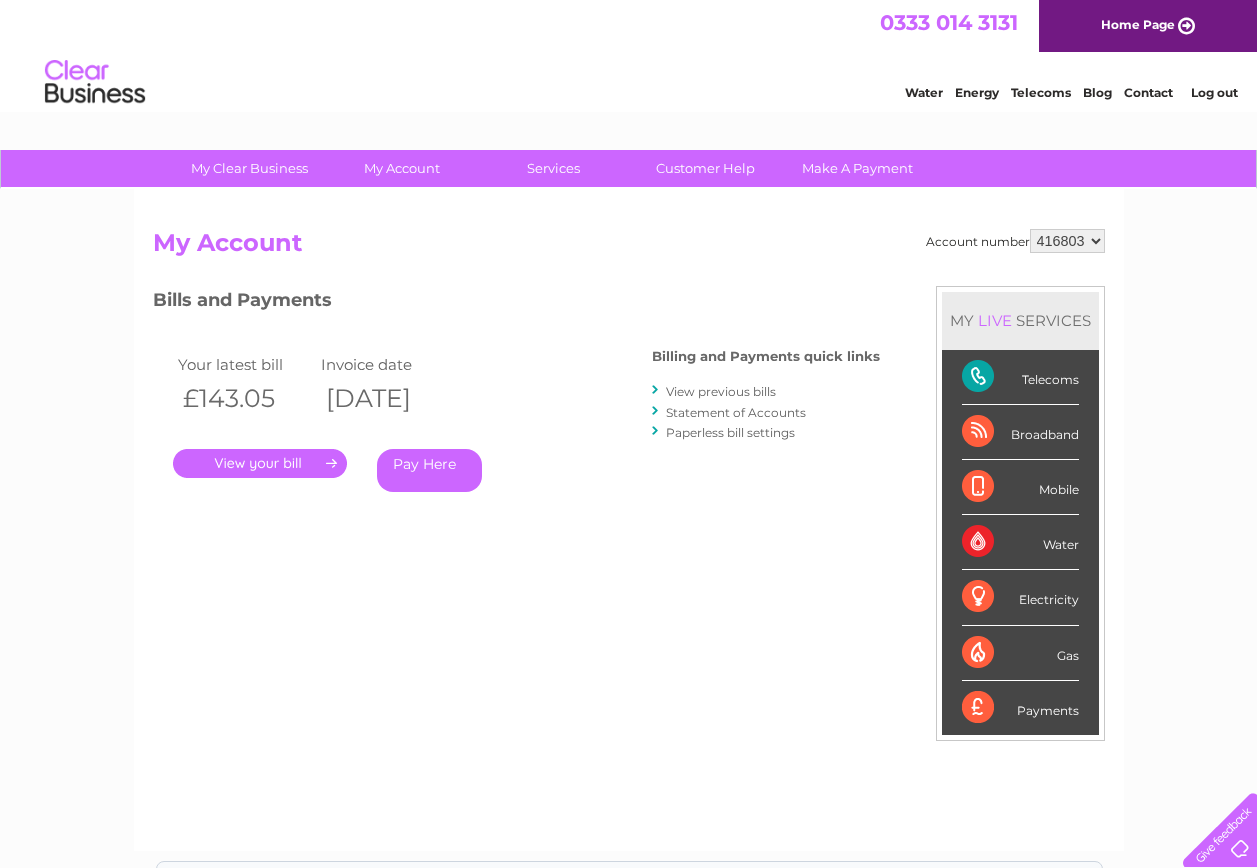scroll, scrollTop: 0, scrollLeft: 0, axis: both 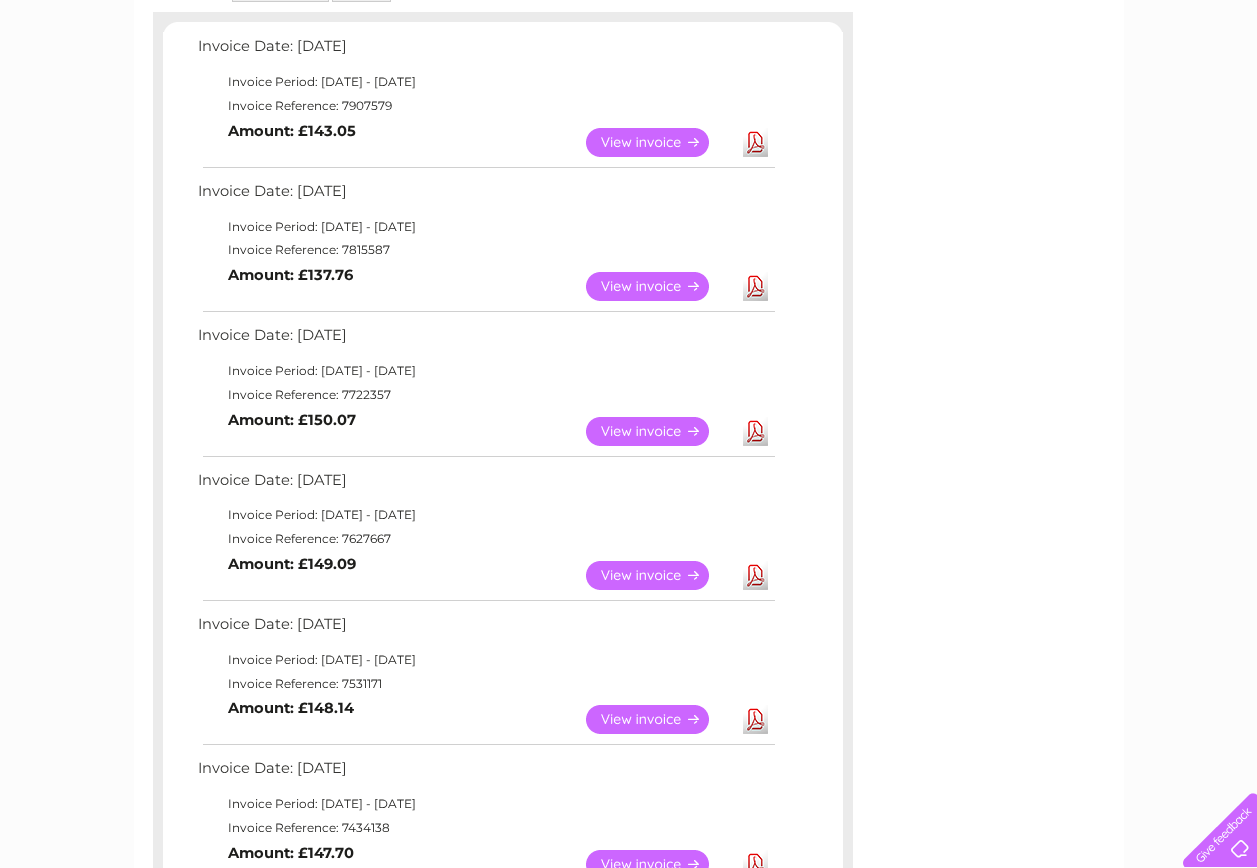 click on "View" at bounding box center [659, 575] 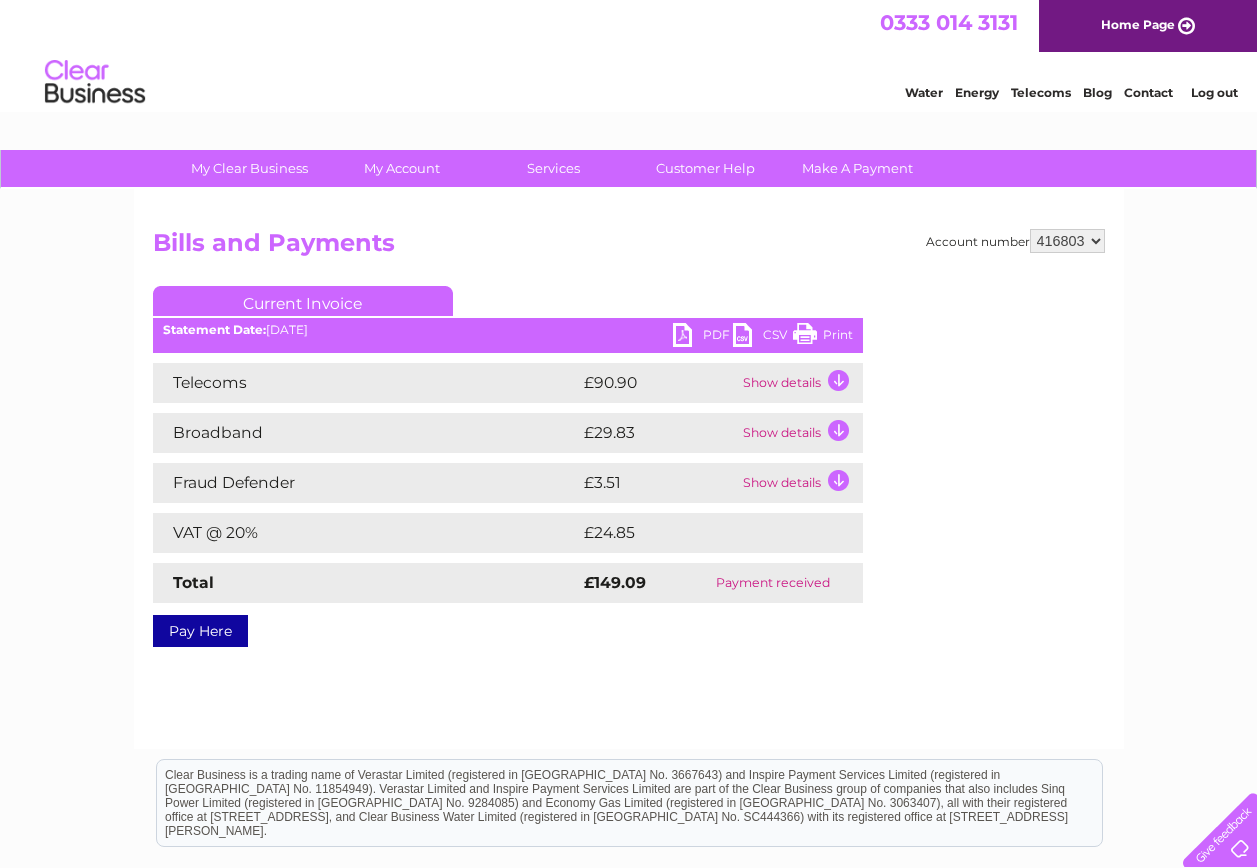 scroll, scrollTop: 0, scrollLeft: 0, axis: both 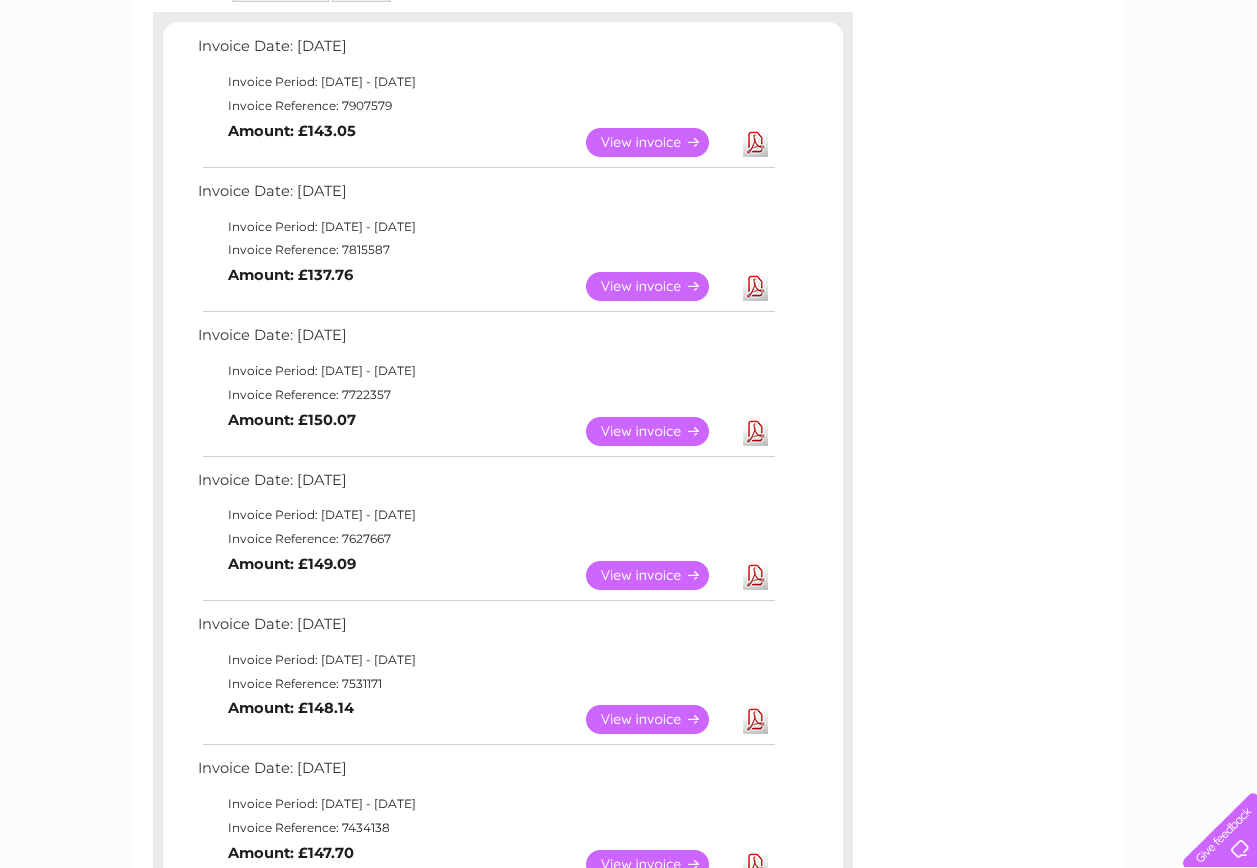 click on "View" at bounding box center [659, 431] 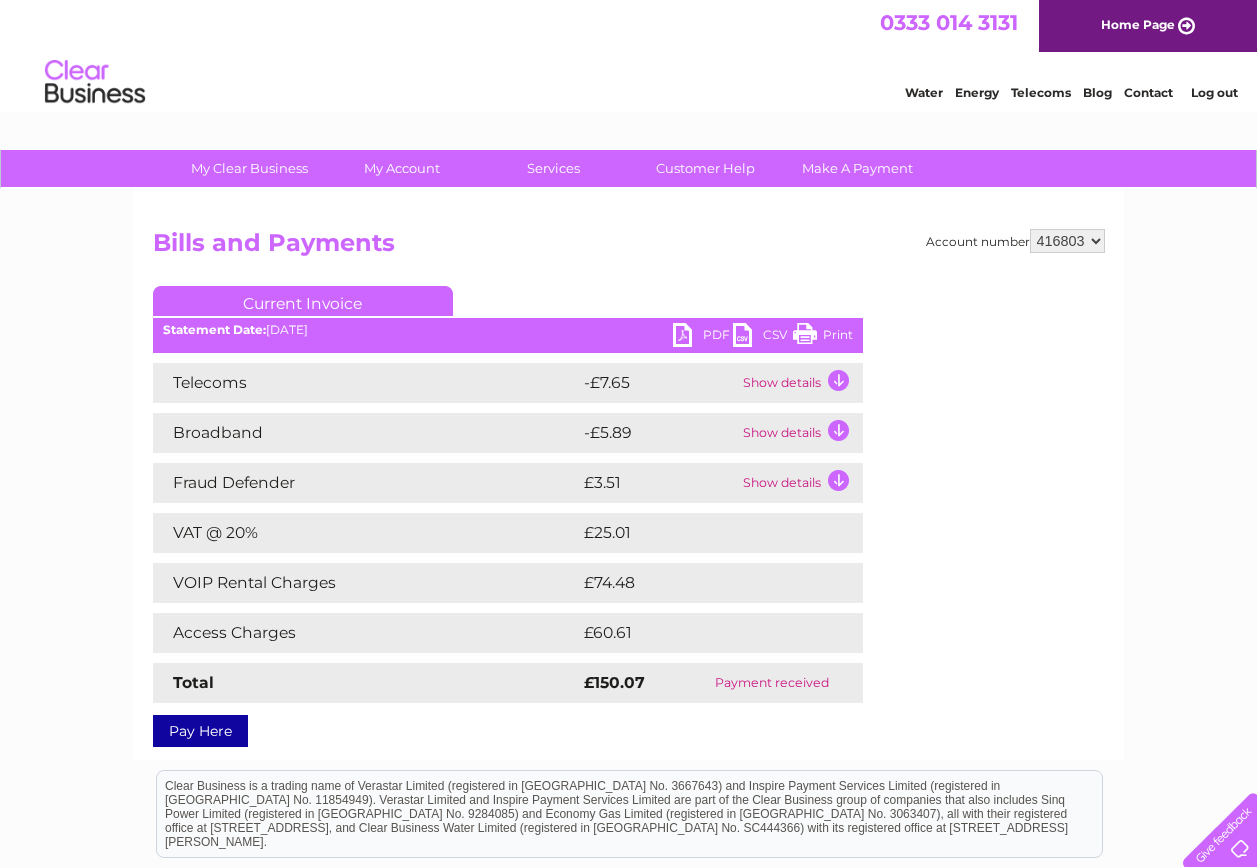 scroll, scrollTop: 0, scrollLeft: 0, axis: both 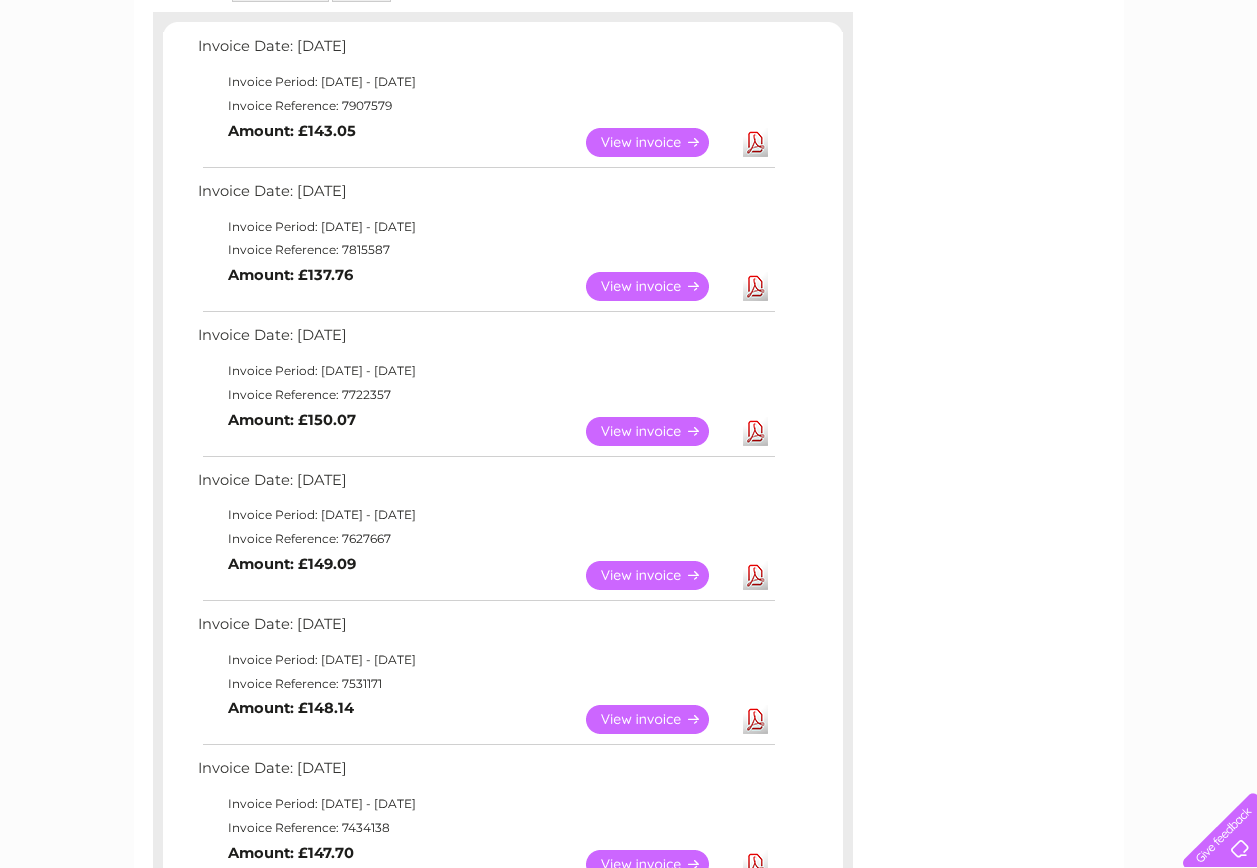 click on "View" at bounding box center (659, 286) 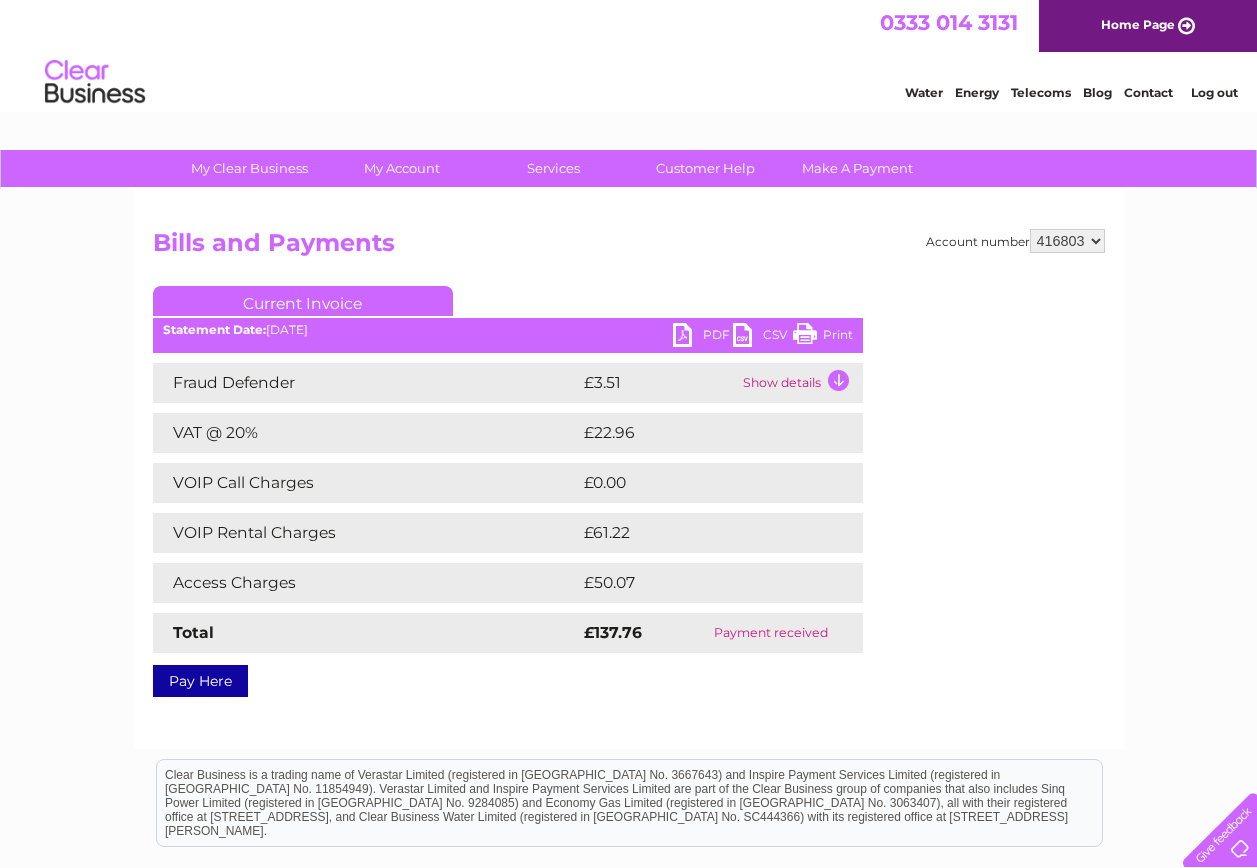 scroll, scrollTop: 0, scrollLeft: 0, axis: both 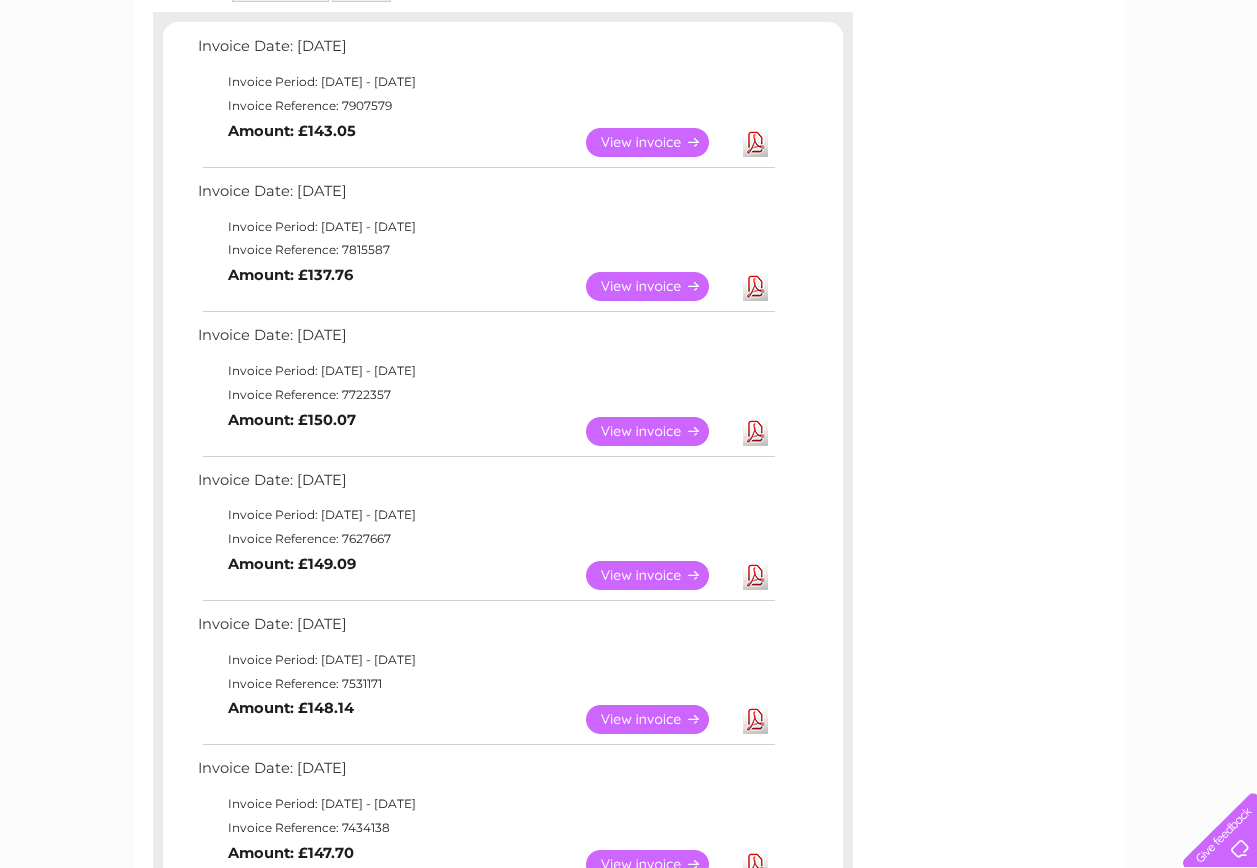 click on "View" at bounding box center [659, 142] 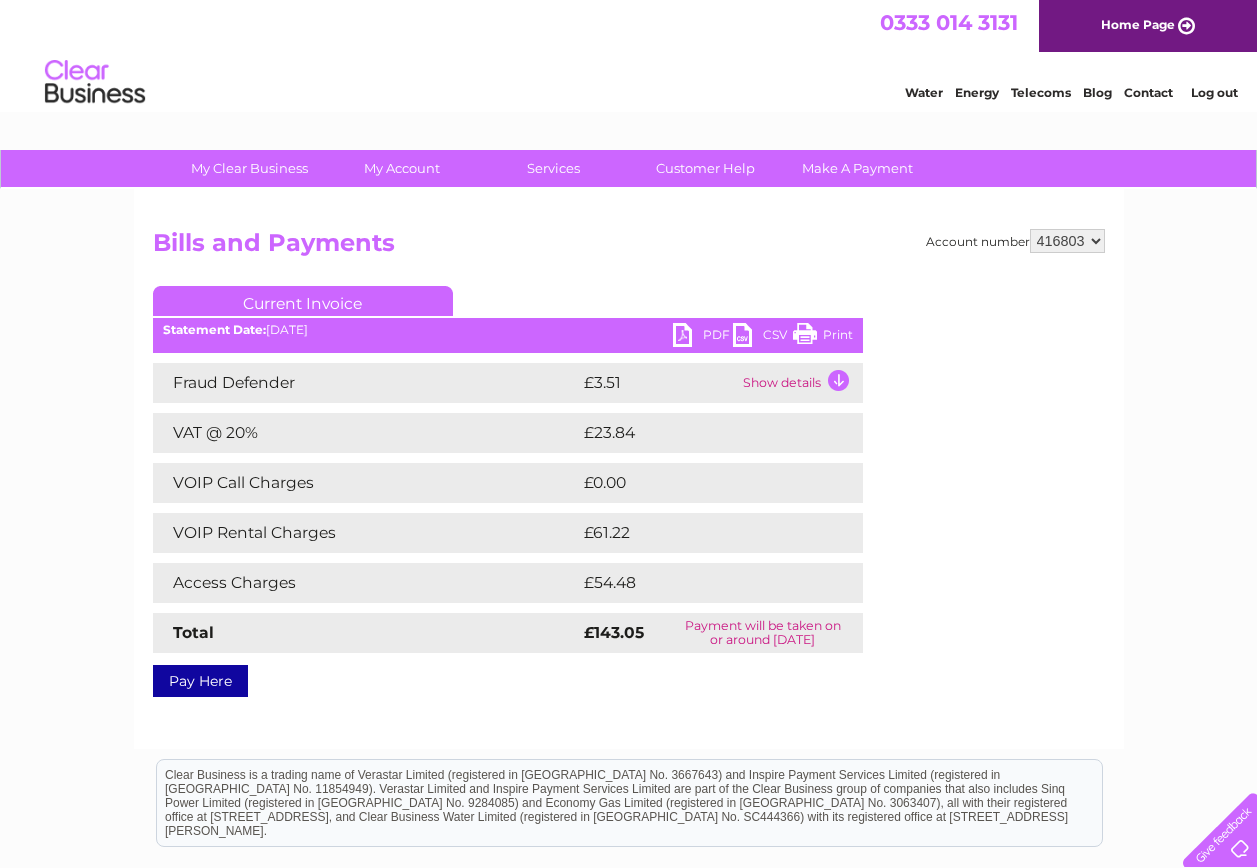scroll, scrollTop: 0, scrollLeft: 0, axis: both 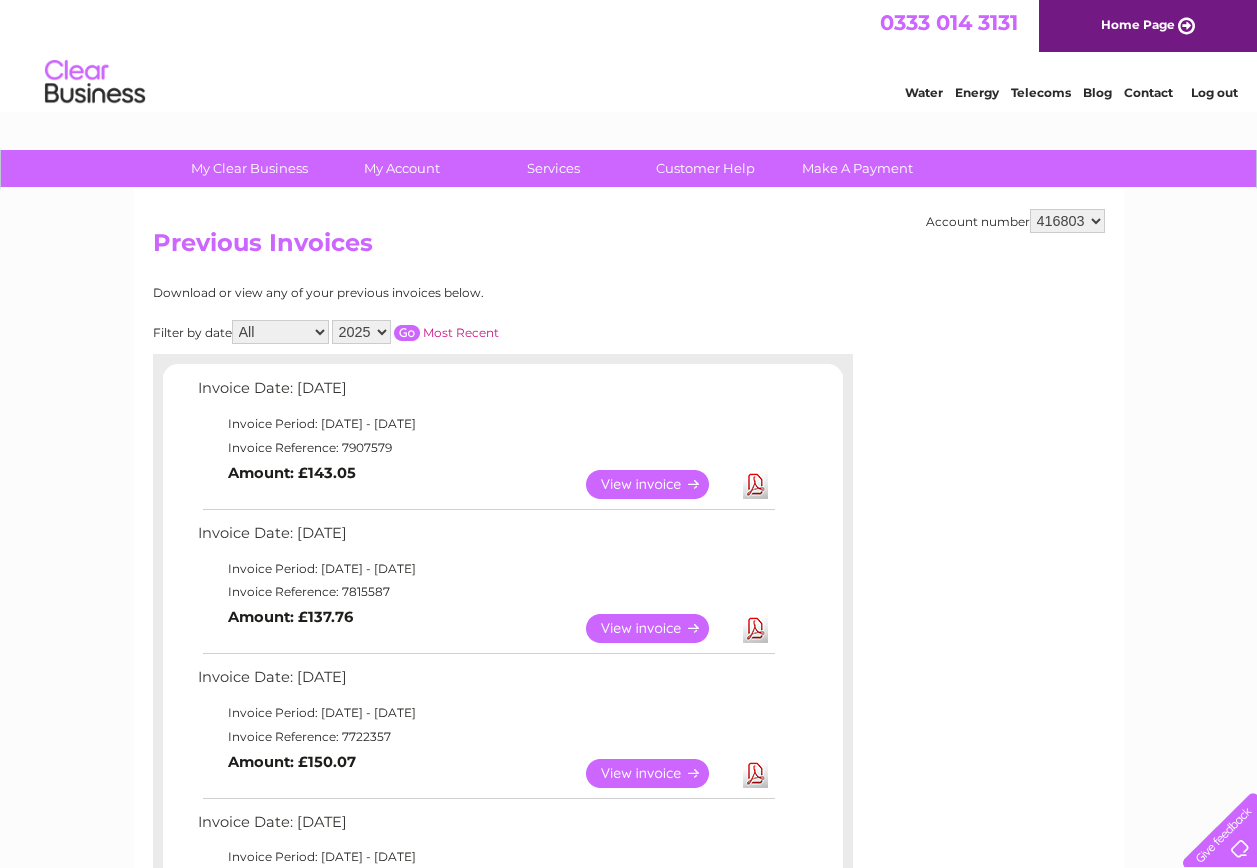 click on "Home Page" at bounding box center (1148, 26) 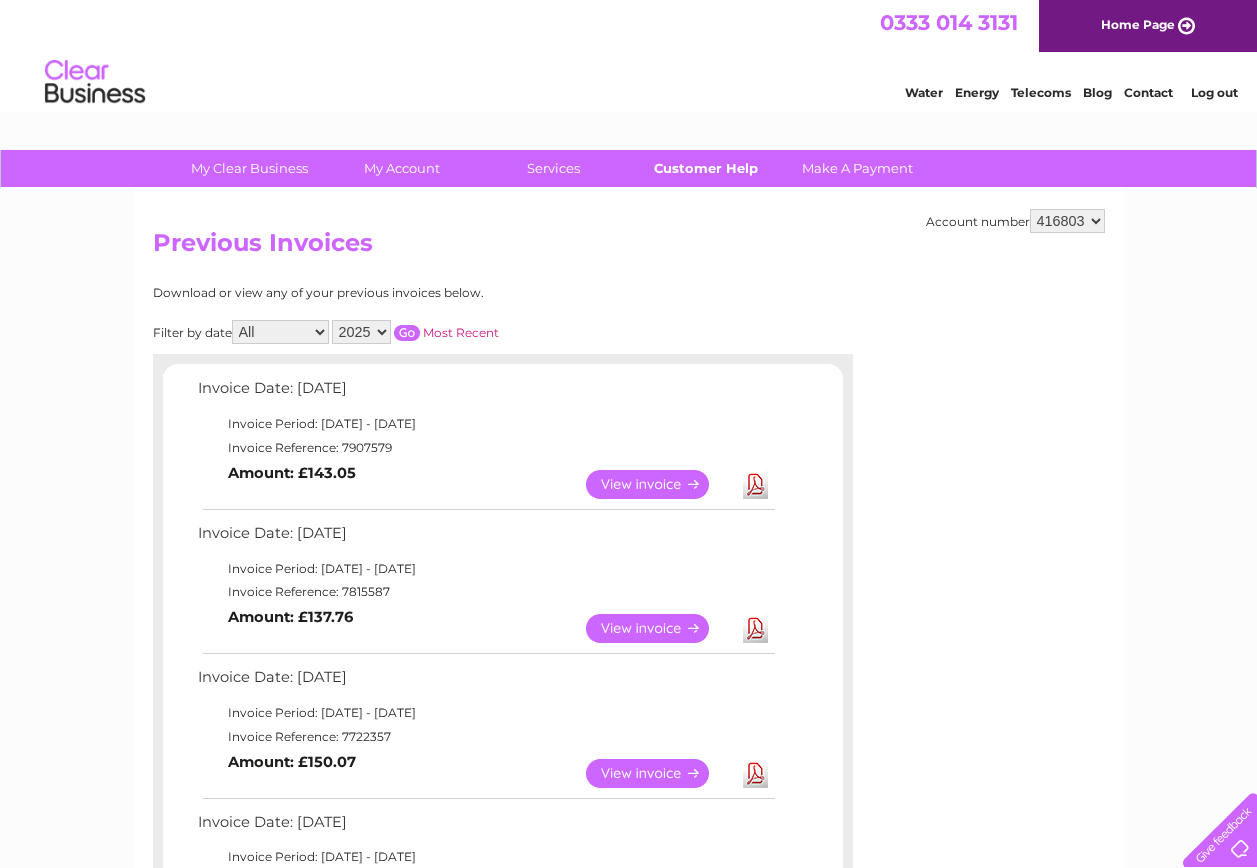 scroll, scrollTop: 0, scrollLeft: 0, axis: both 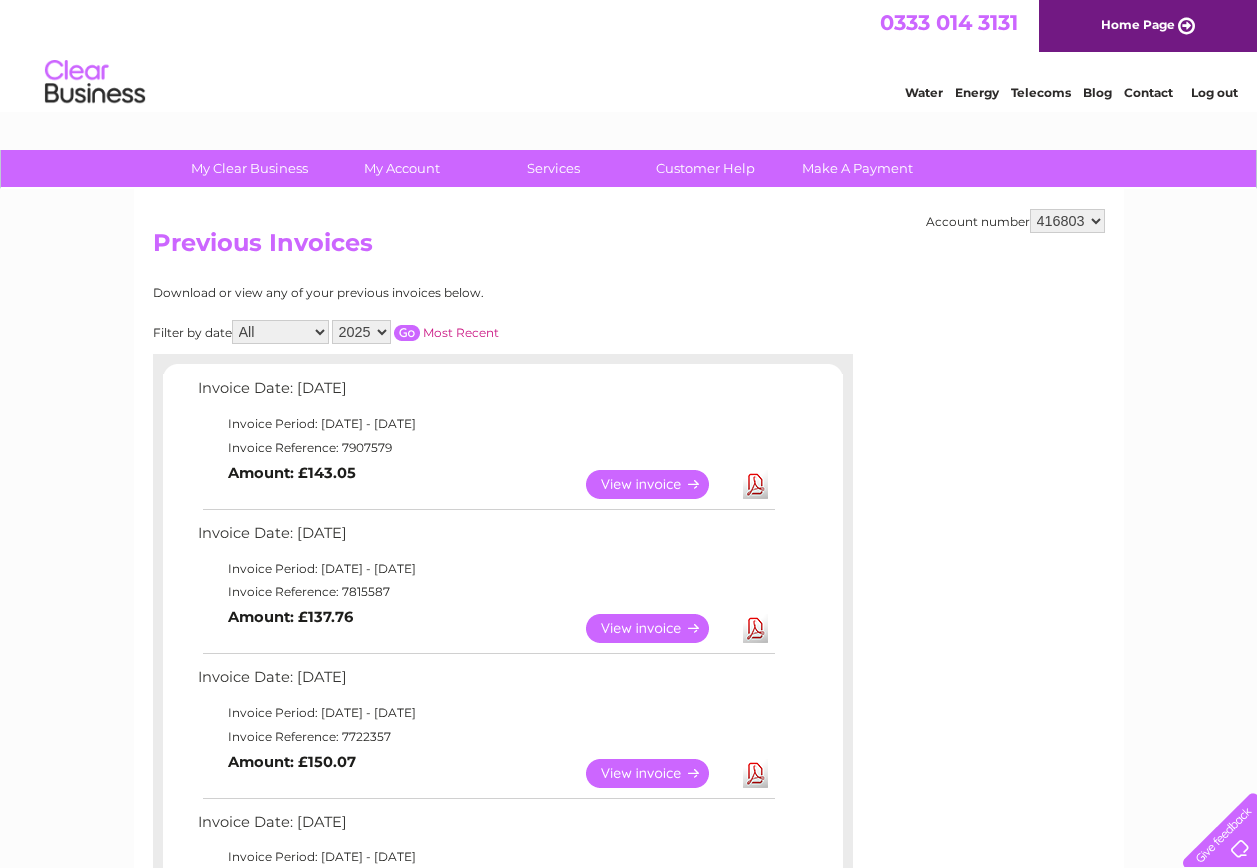 click on "Log out" at bounding box center (1214, 92) 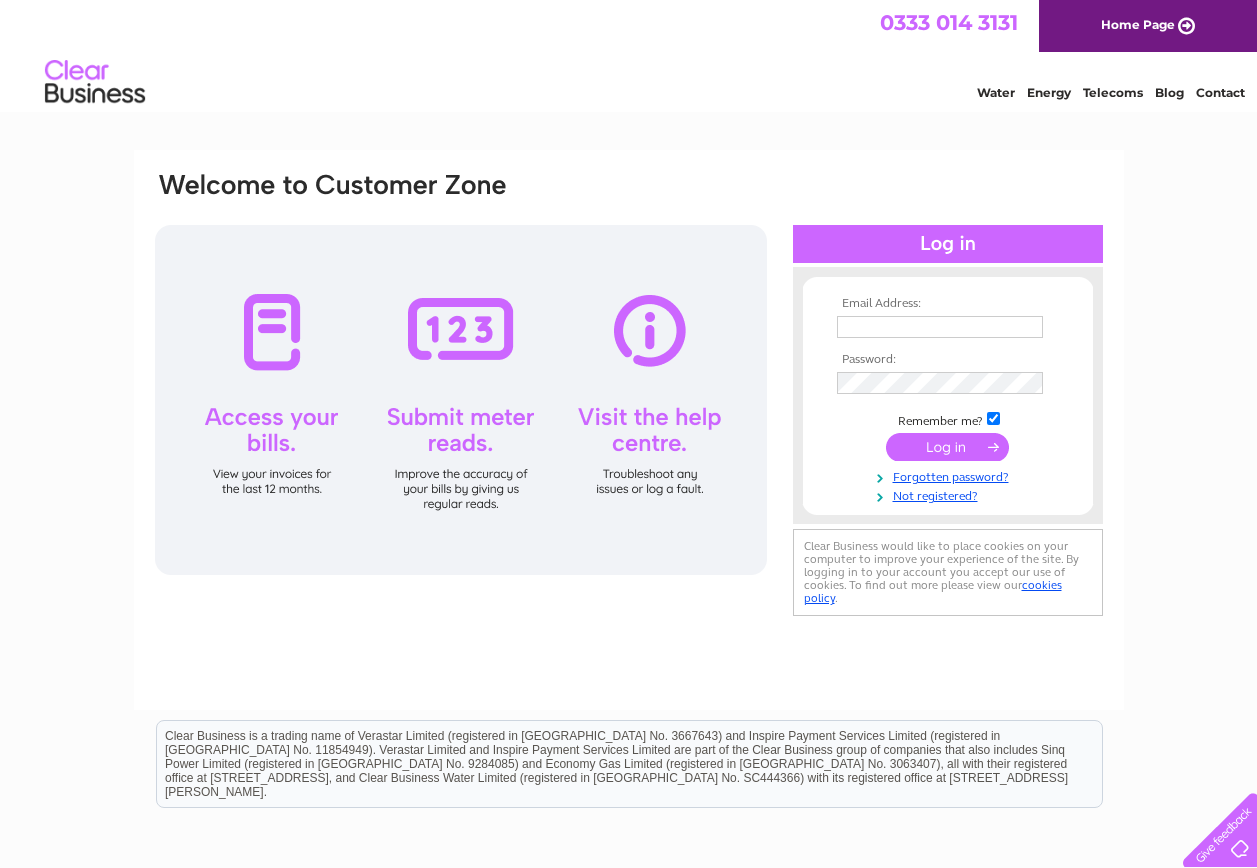 scroll, scrollTop: 0, scrollLeft: 0, axis: both 